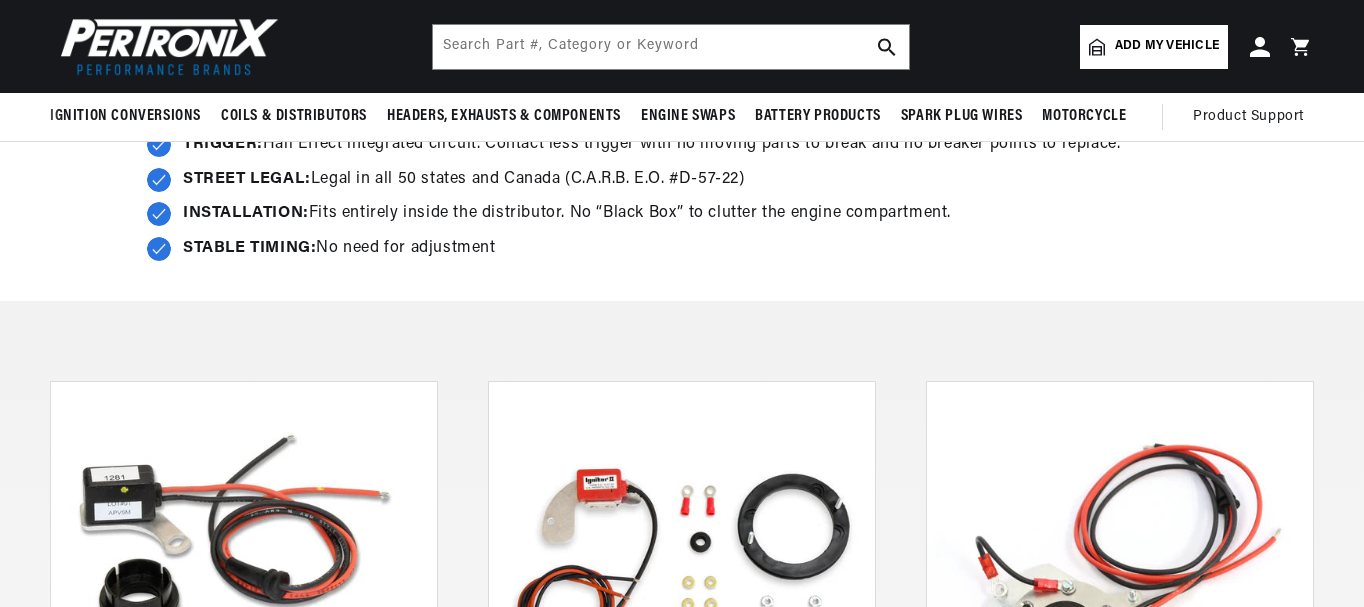 scroll, scrollTop: 400, scrollLeft: 0, axis: vertical 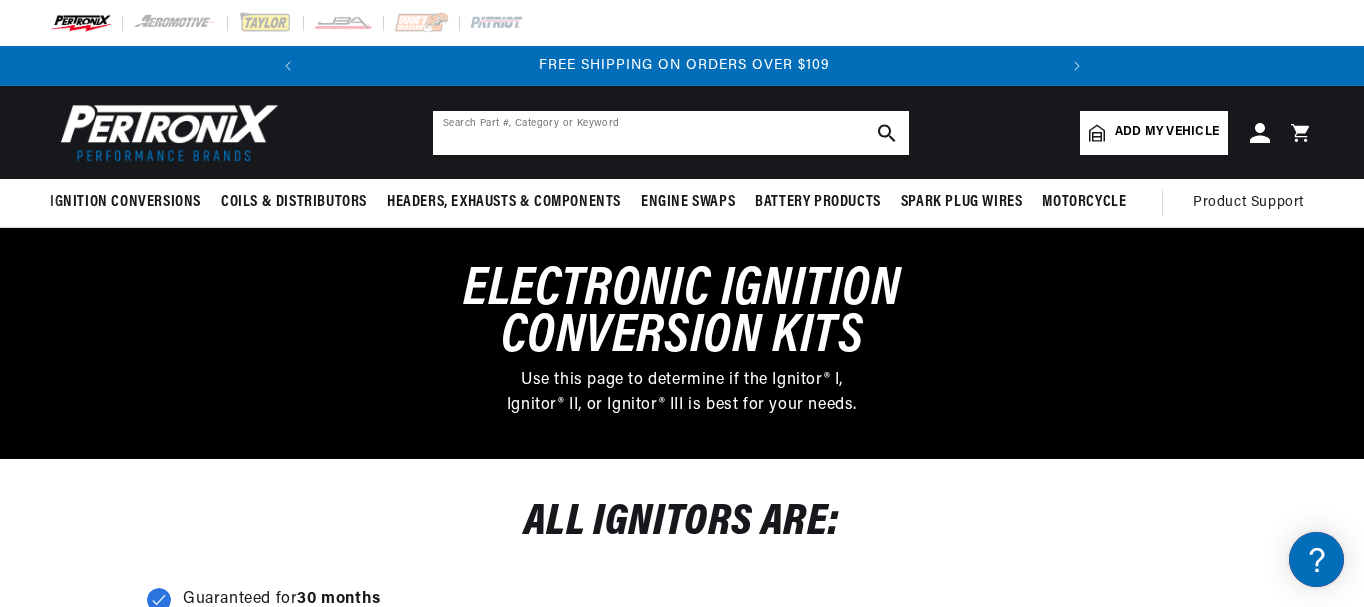 click at bounding box center [671, 133] 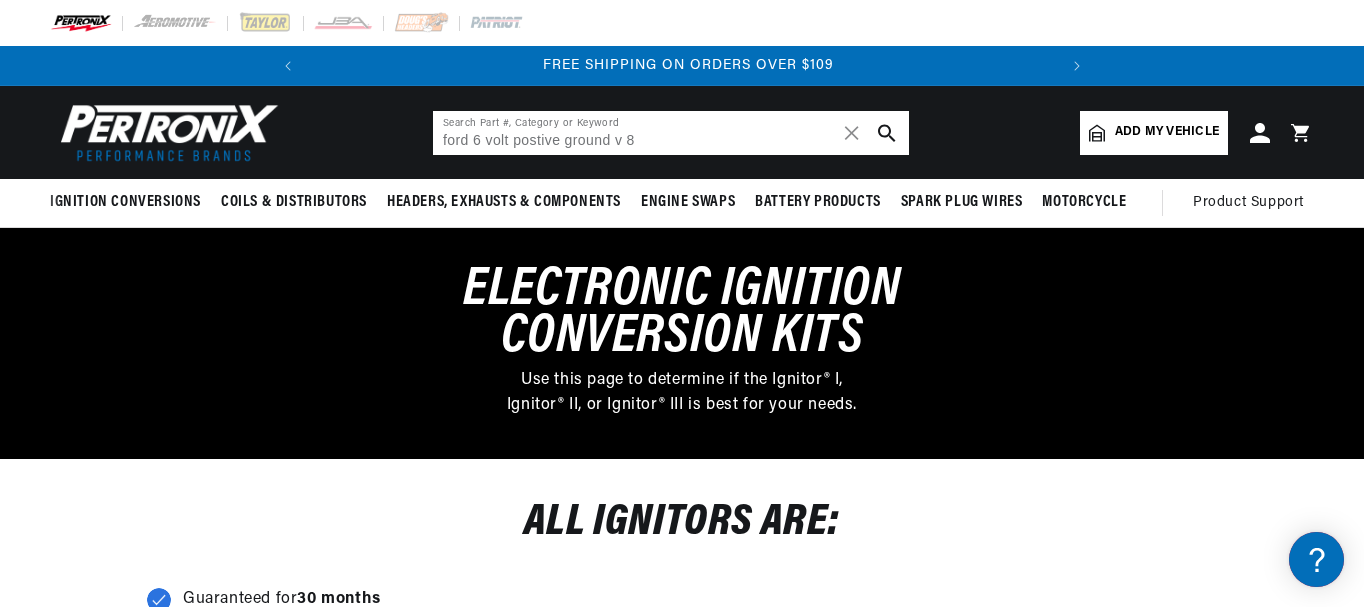 scroll, scrollTop: 0, scrollLeft: 747, axis: horizontal 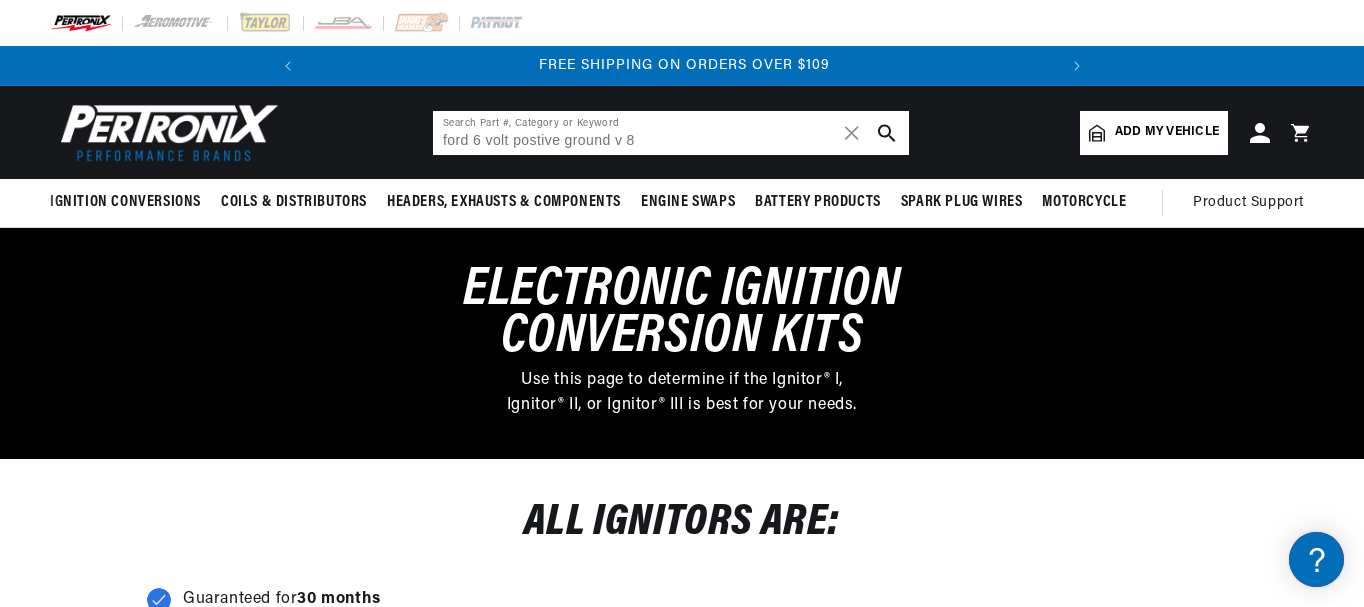 type on "ford 6 volt postive ground v 8" 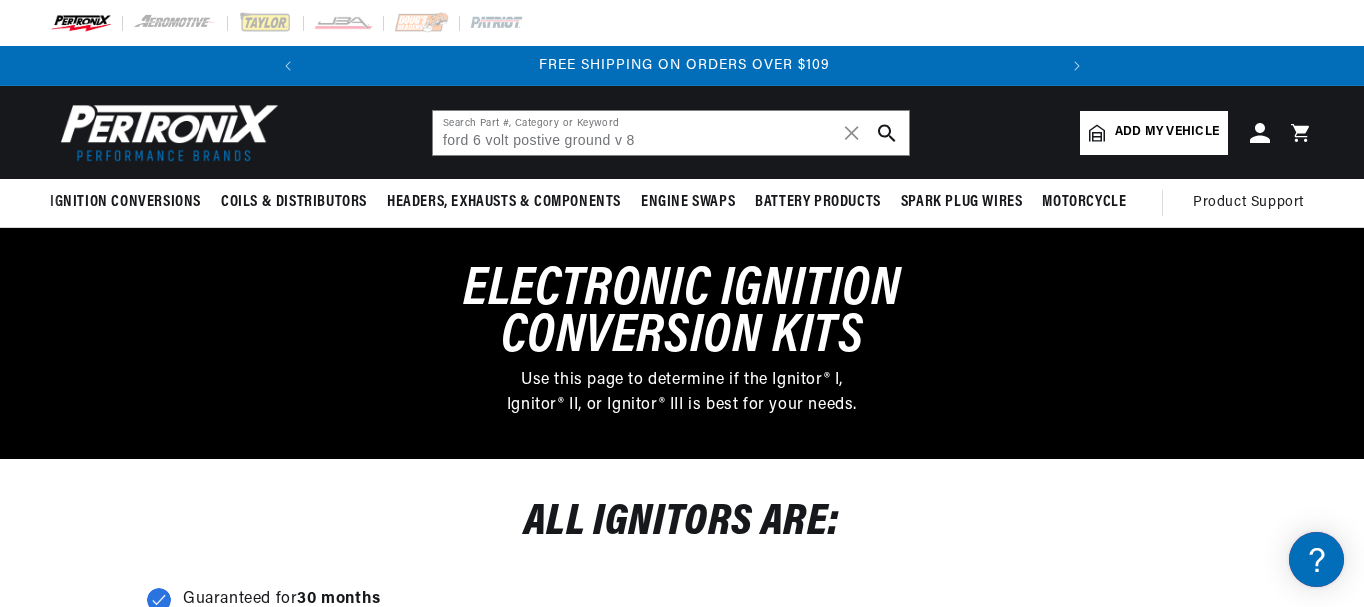 click 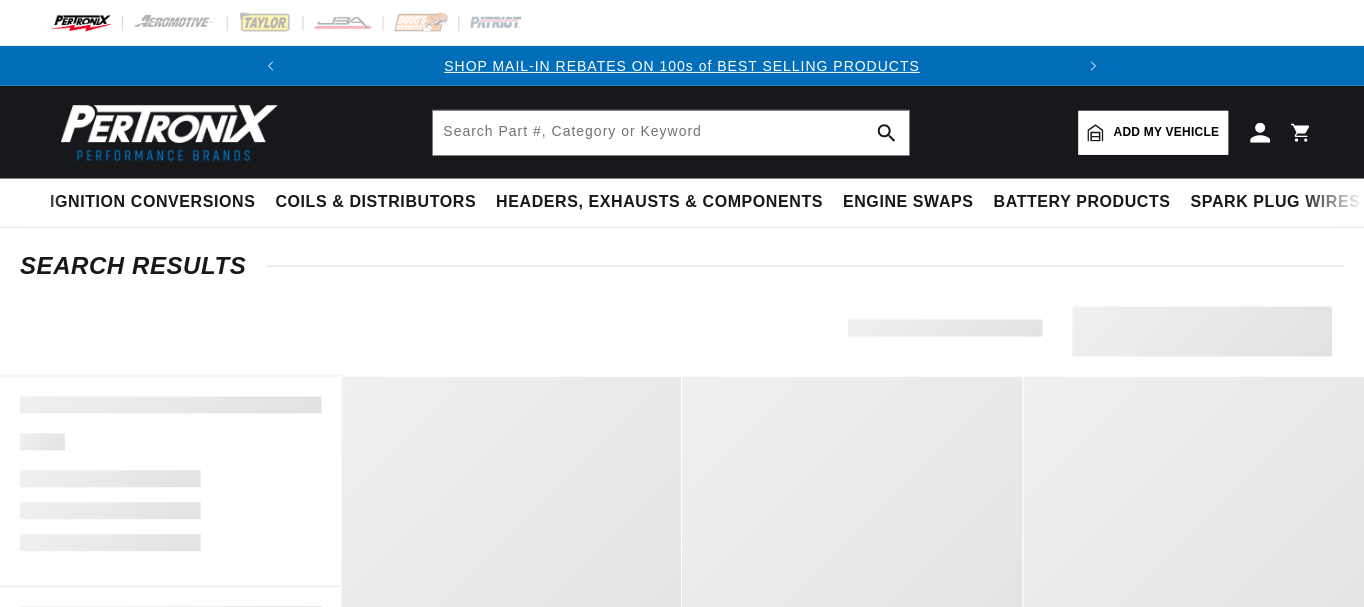 scroll, scrollTop: 0, scrollLeft: 0, axis: both 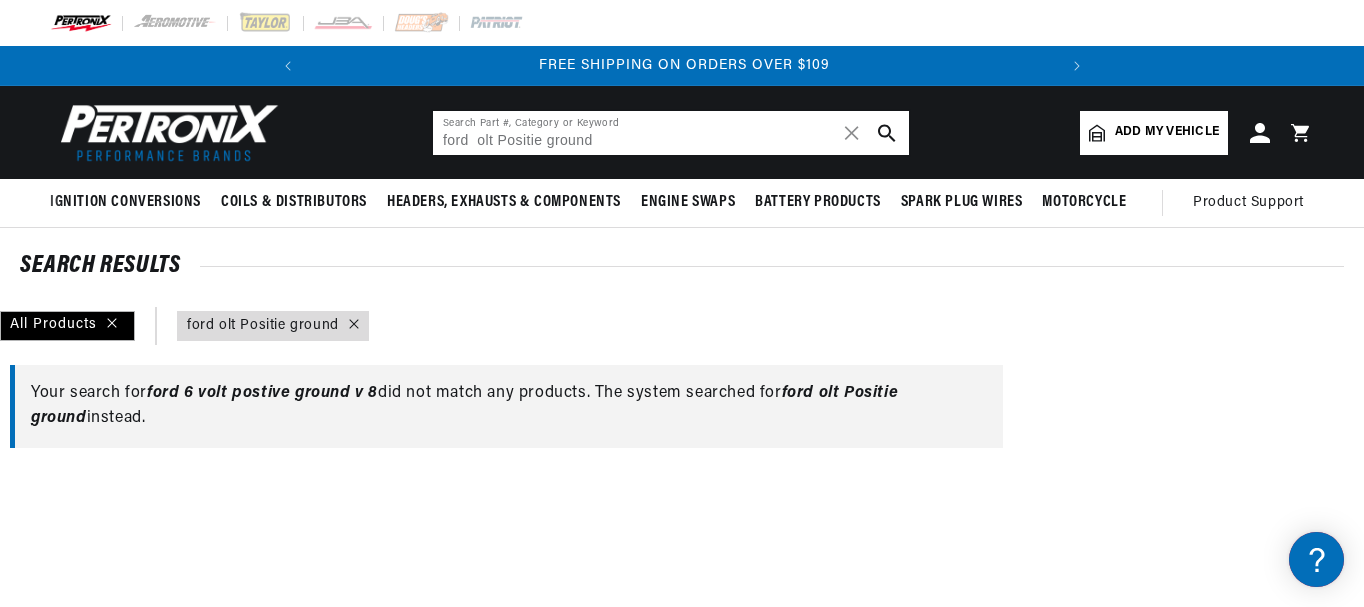 drag, startPoint x: 595, startPoint y: 138, endPoint x: 470, endPoint y: 144, distance: 125.14392 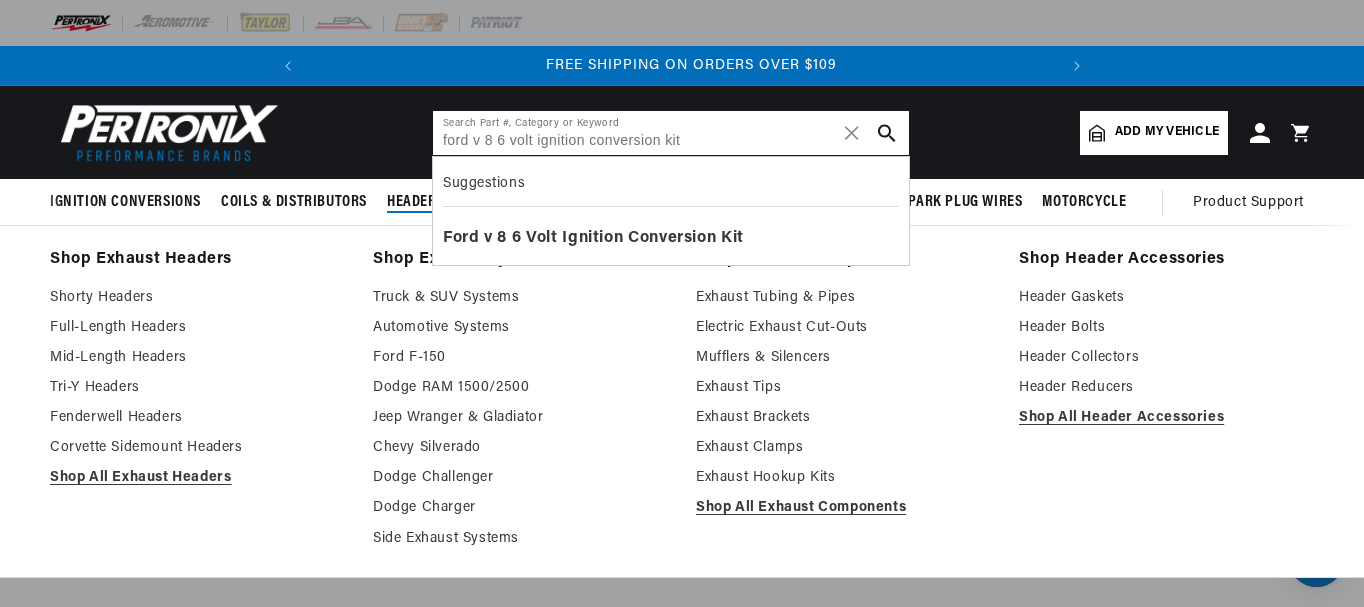 scroll, scrollTop: 0, scrollLeft: 747, axis: horizontal 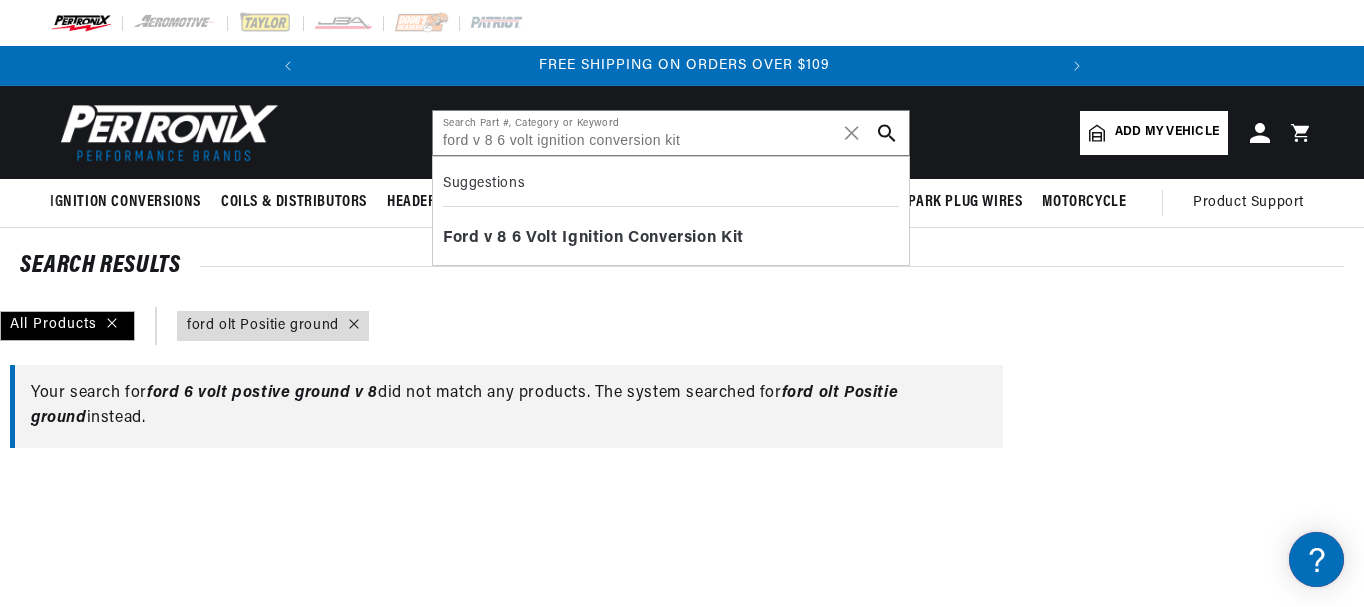 click 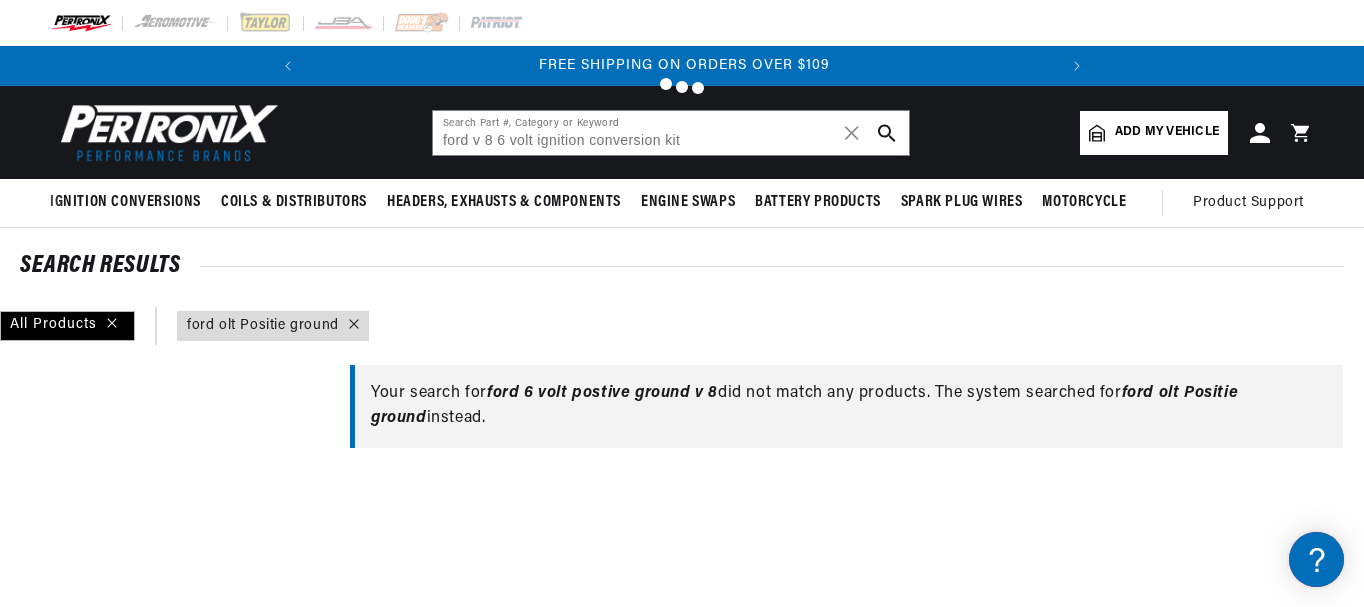 type on "ford    olt ignition conersion kit" 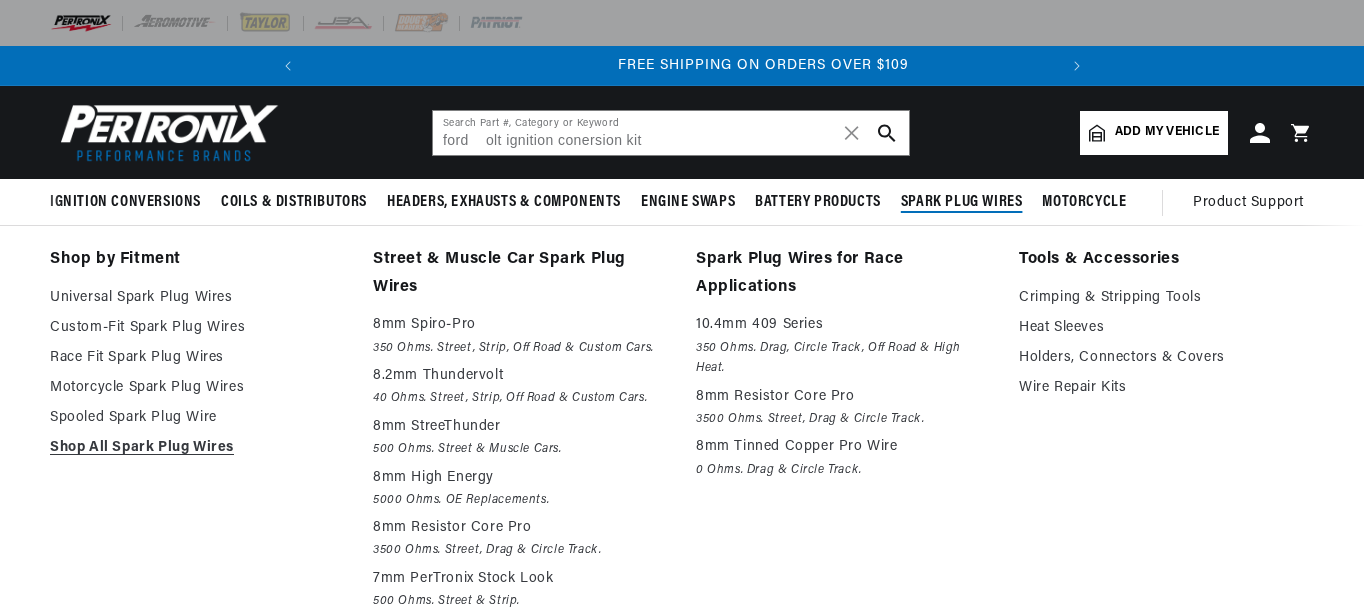 scroll, scrollTop: 0, scrollLeft: 747, axis: horizontal 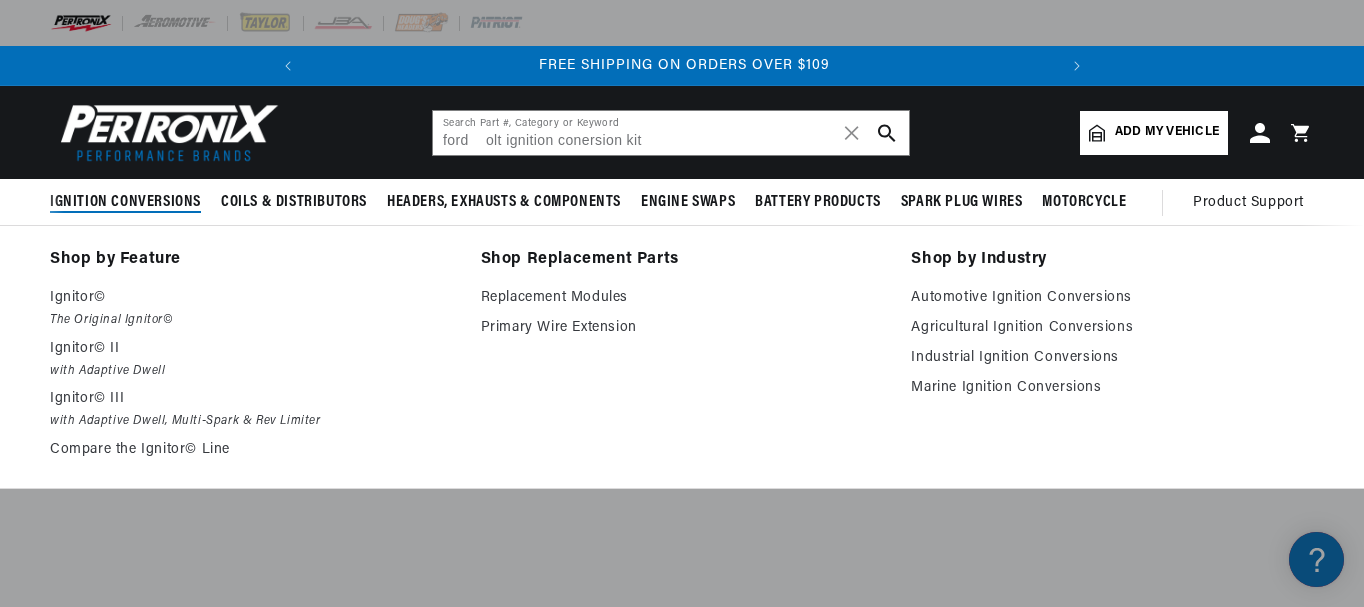 click on "Ignition Conversions" at bounding box center (125, 202) 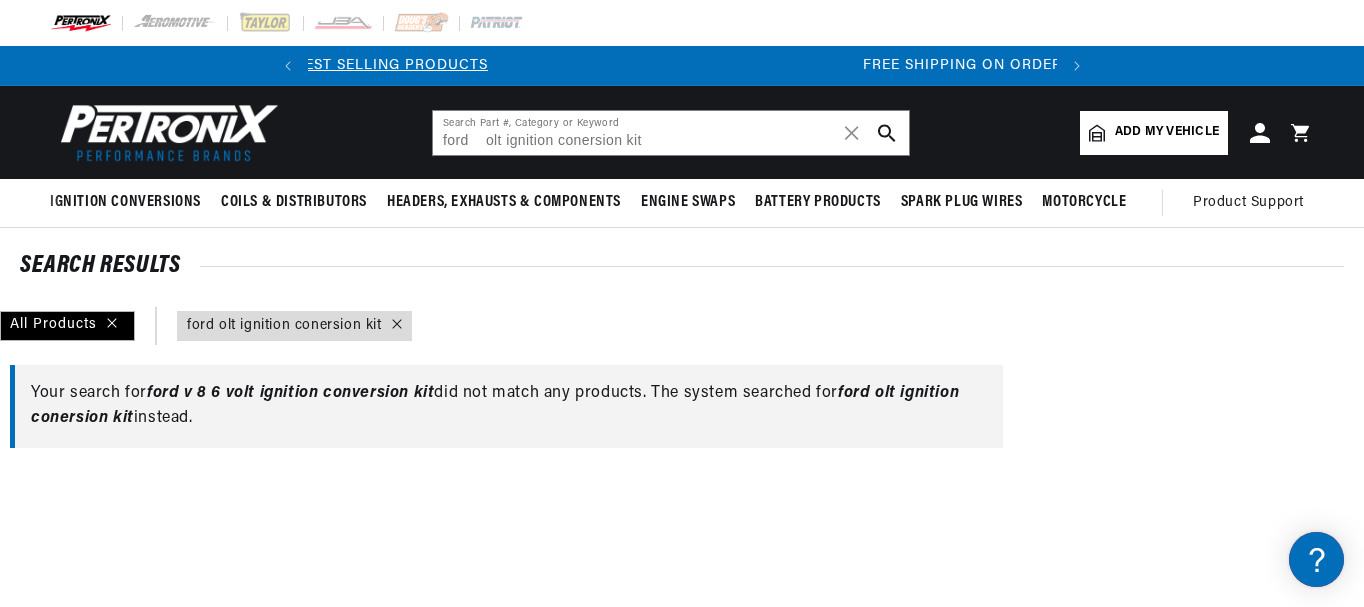 scroll, scrollTop: 0, scrollLeft: 97, axis: horizontal 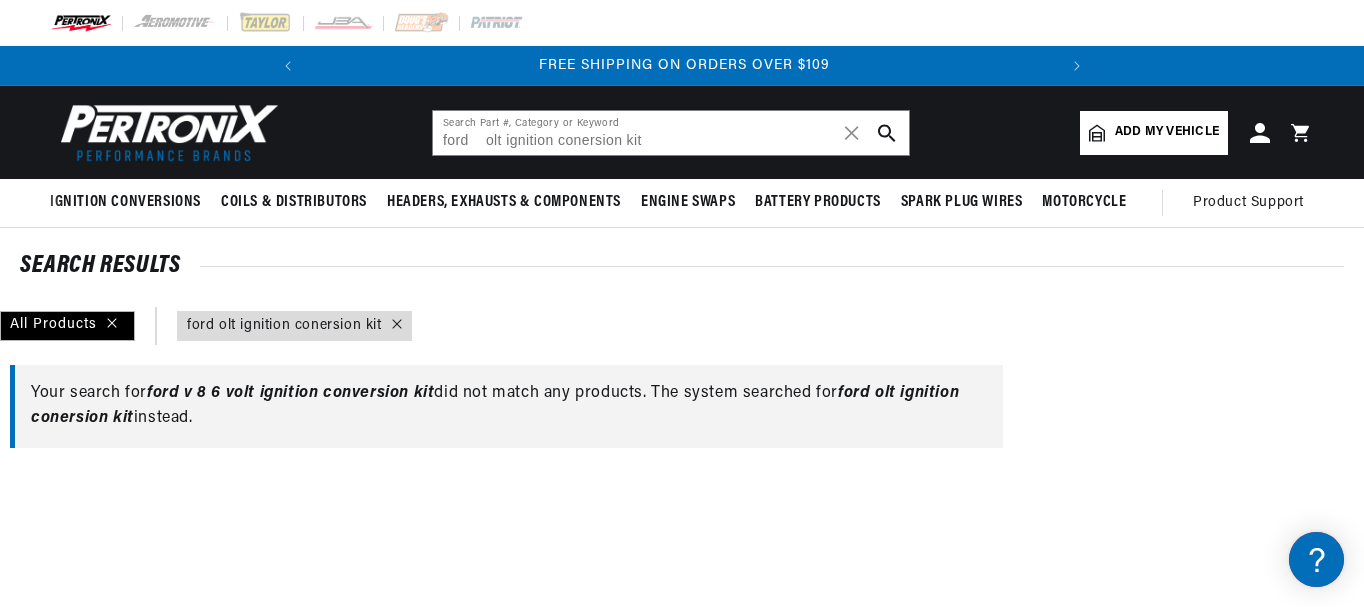 click 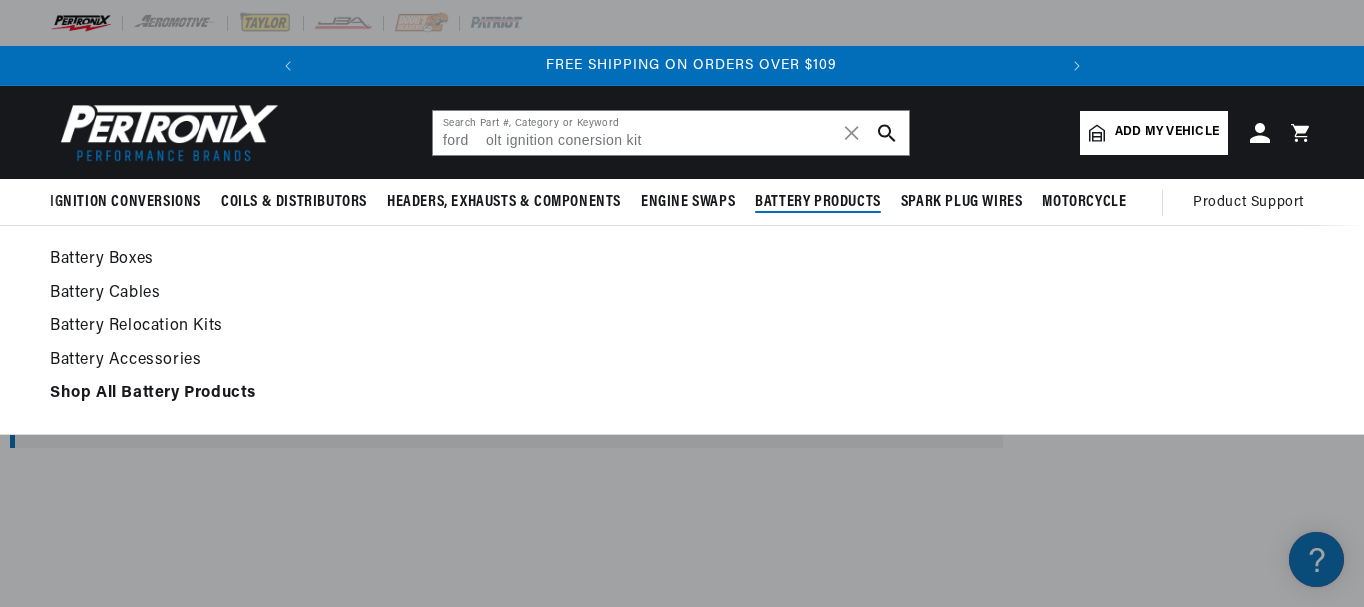 scroll, scrollTop: 0, scrollLeft: 747, axis: horizontal 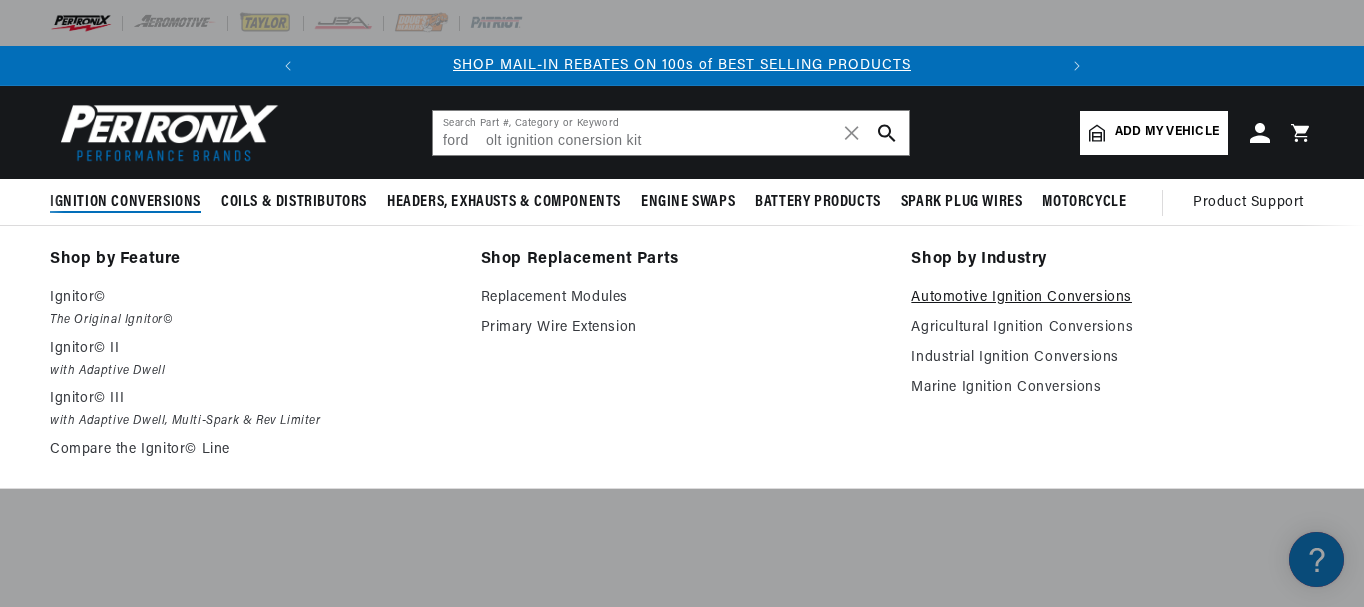click on "Automotive Ignition Conversions" at bounding box center [1112, 298] 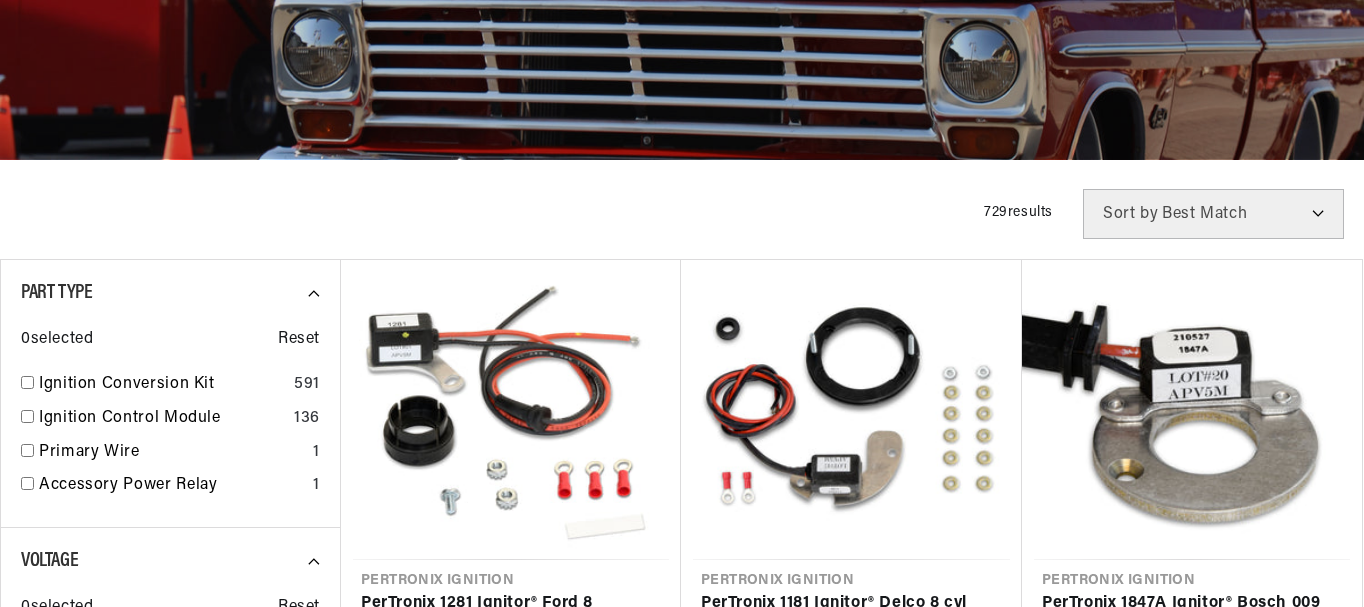 scroll, scrollTop: 401, scrollLeft: 0, axis: vertical 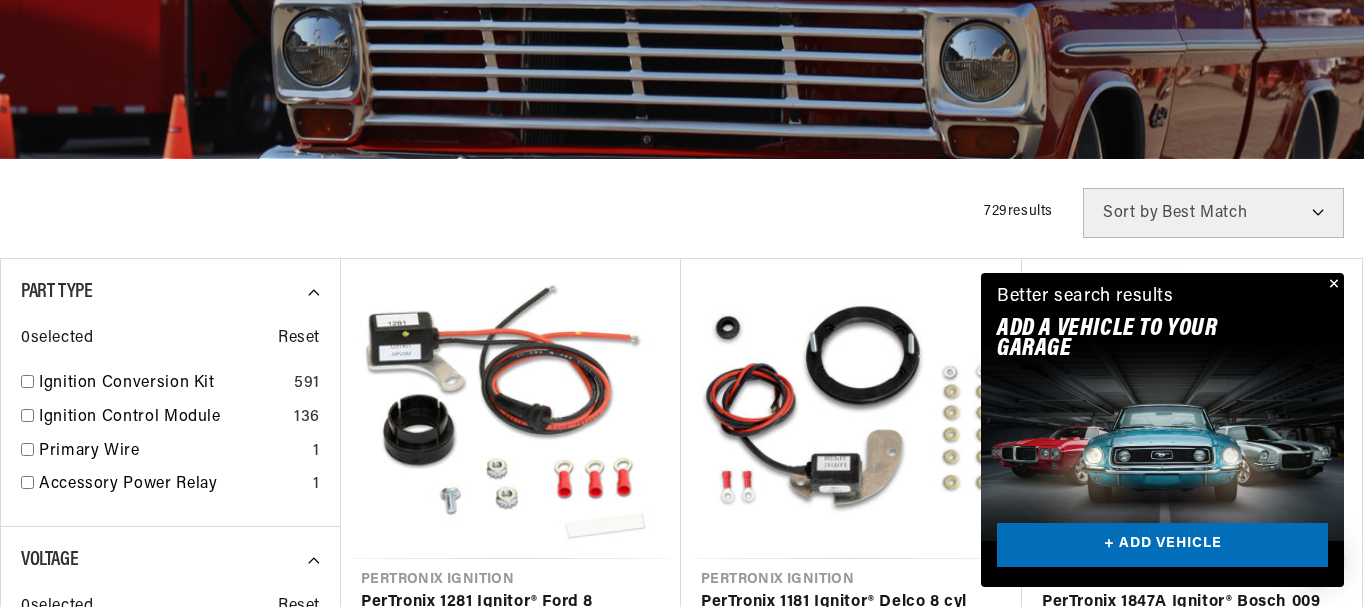 click at bounding box center (1332, 285) 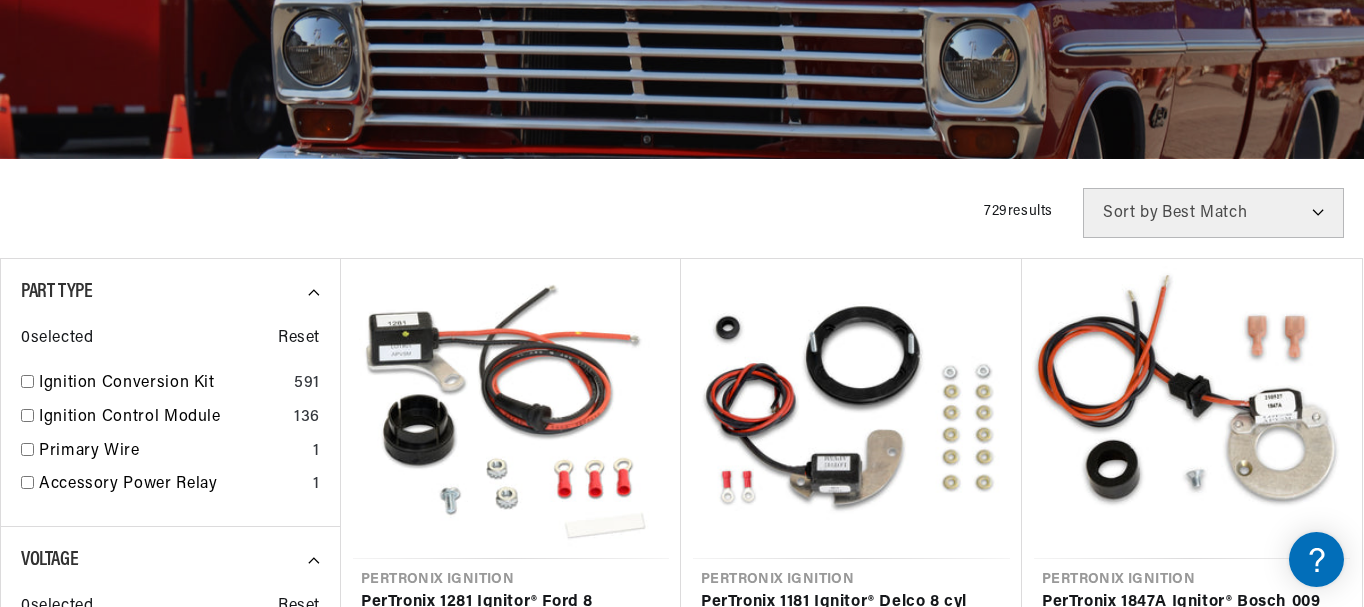 scroll, scrollTop: 500, scrollLeft: 0, axis: vertical 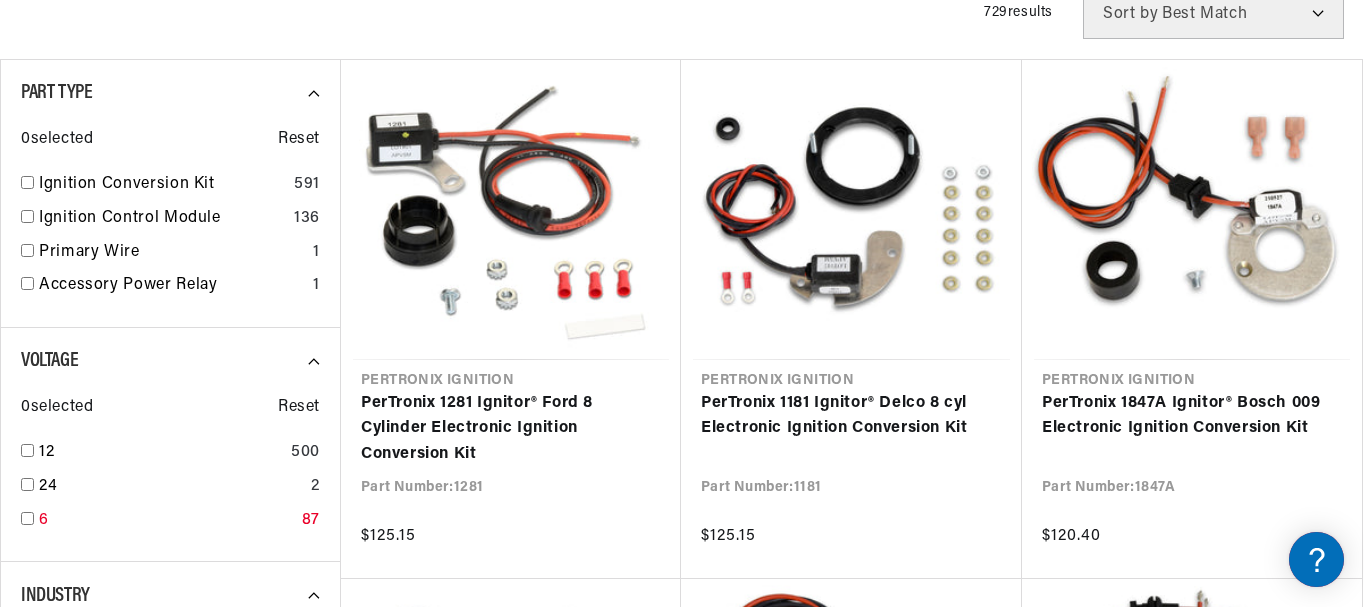 click at bounding box center (27, 518) 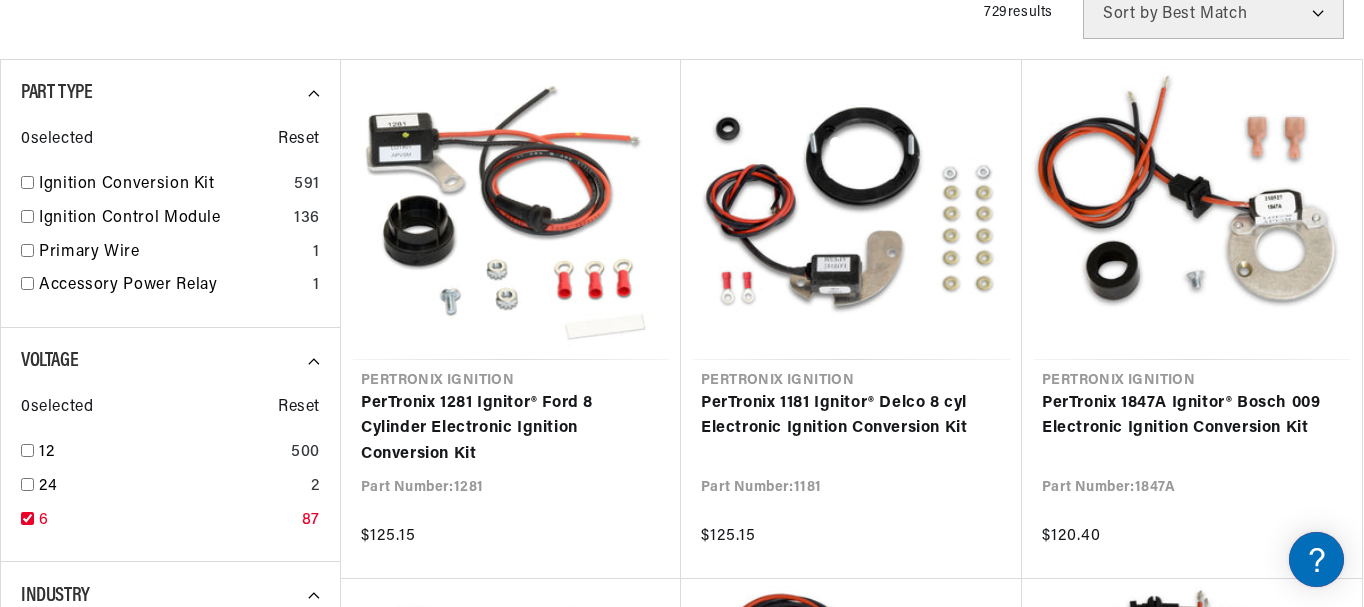 checkbox on "true" 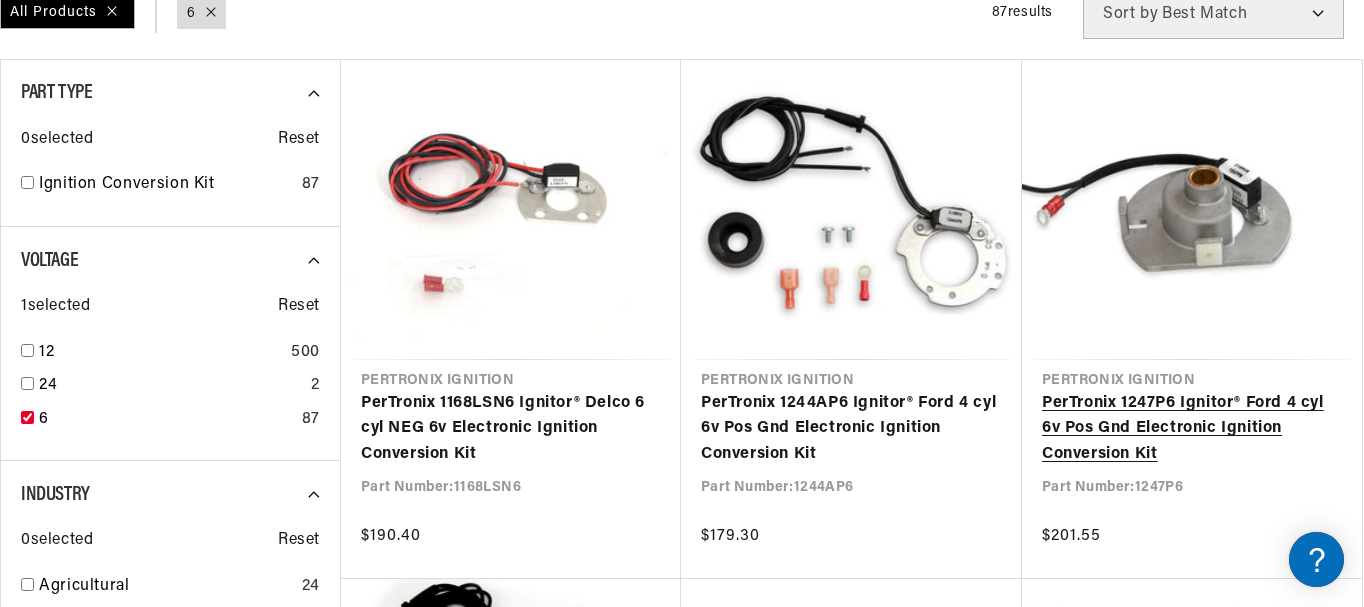 scroll, scrollTop: 0, scrollLeft: 0, axis: both 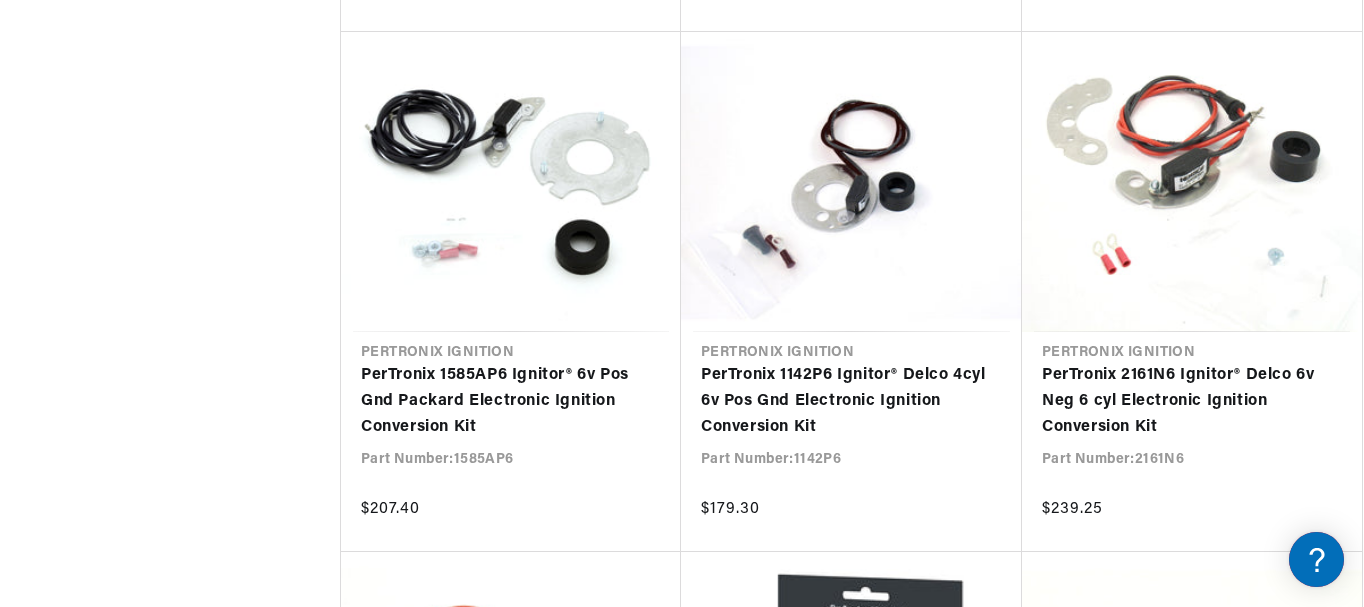 click on "PerTronix 2162N6 Ignitor® Delco 6 cyl 6-volt Neg. Electronic Ignition Conversion Kit" at bounding box center (851, 921) 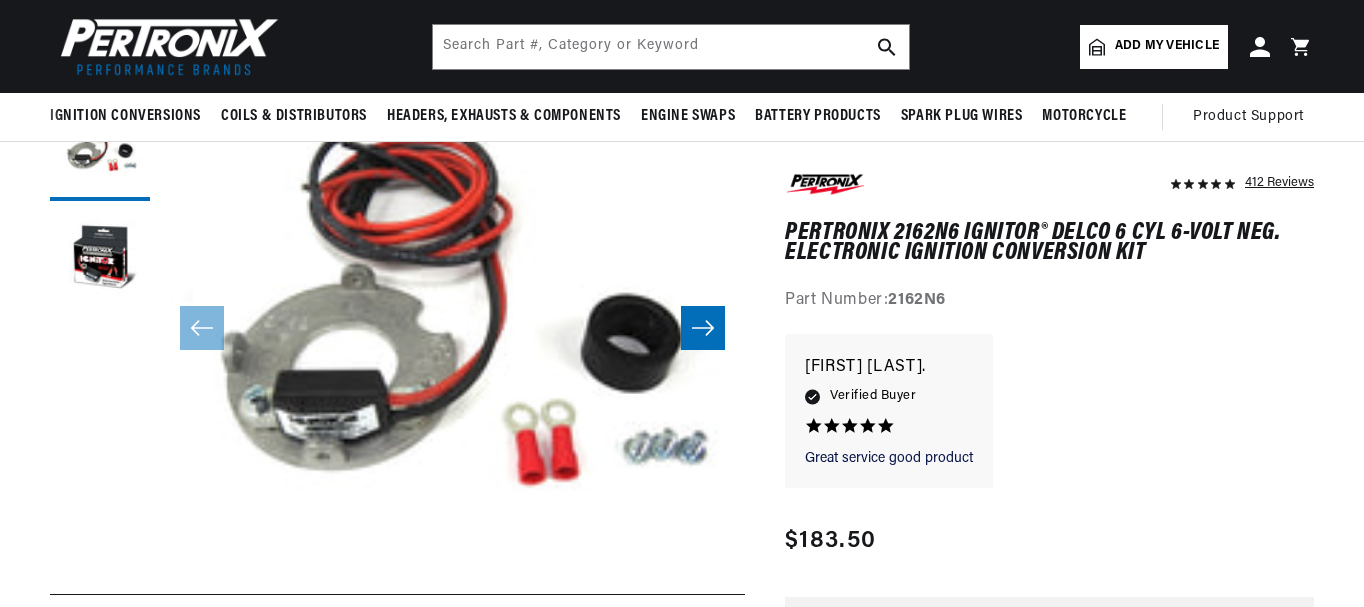 scroll, scrollTop: 200, scrollLeft: 0, axis: vertical 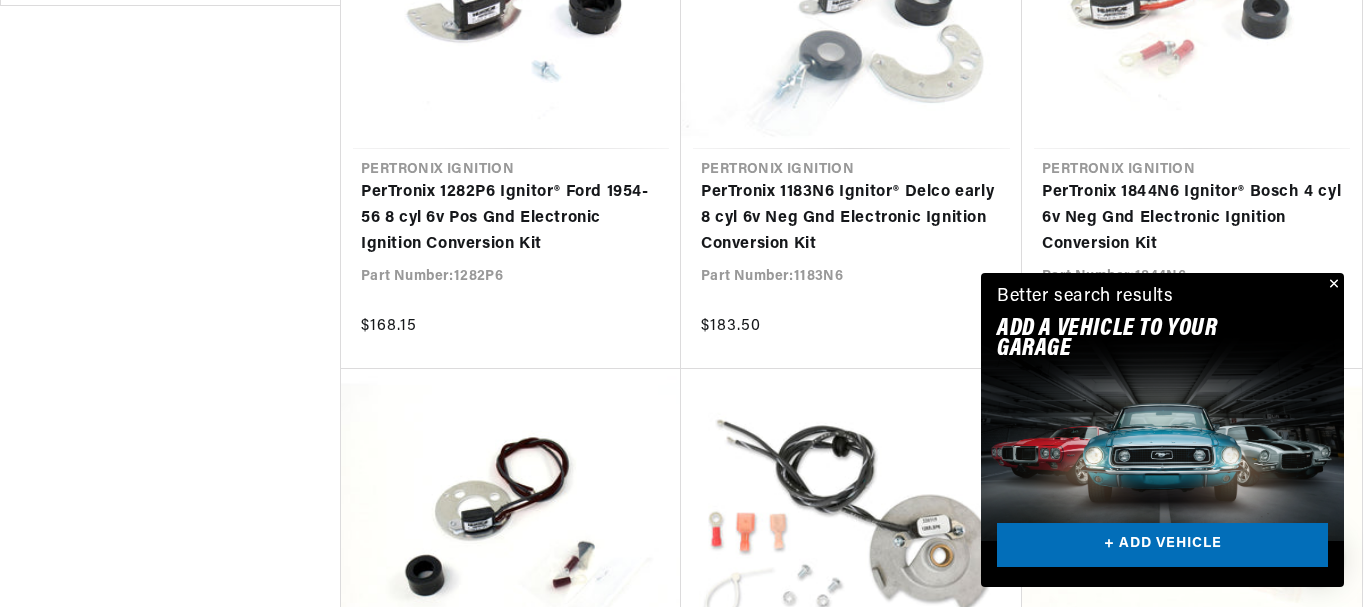 click at bounding box center (1332, 285) 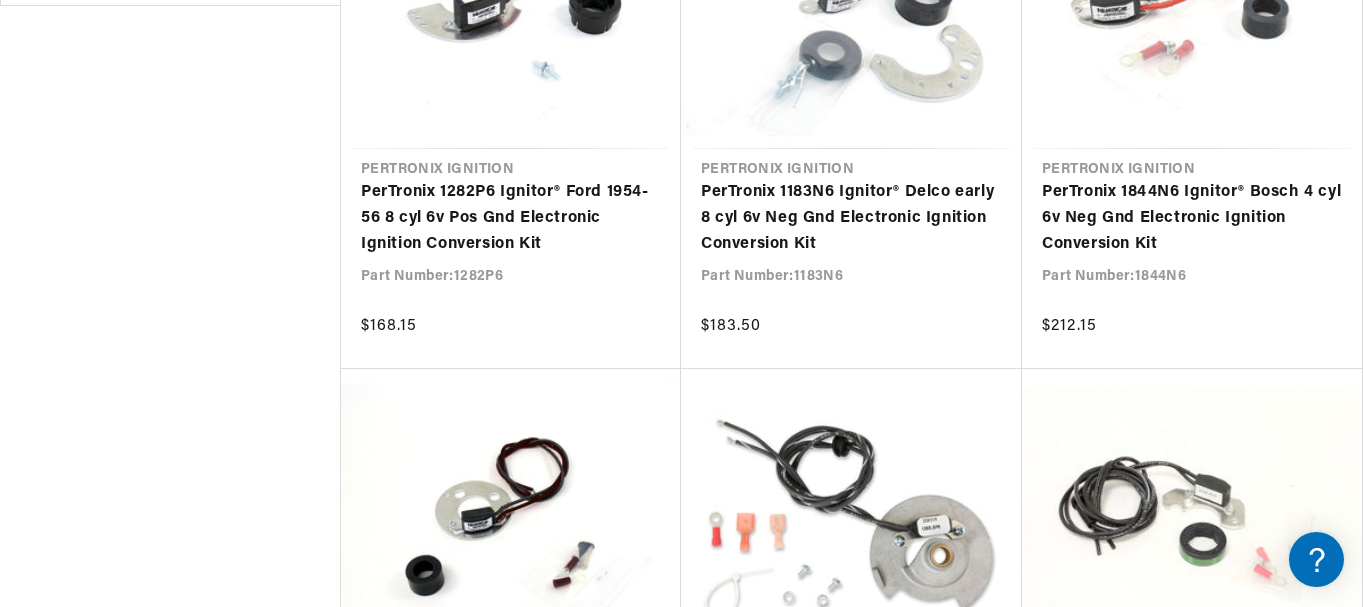 scroll, scrollTop: 4049, scrollLeft: 0, axis: vertical 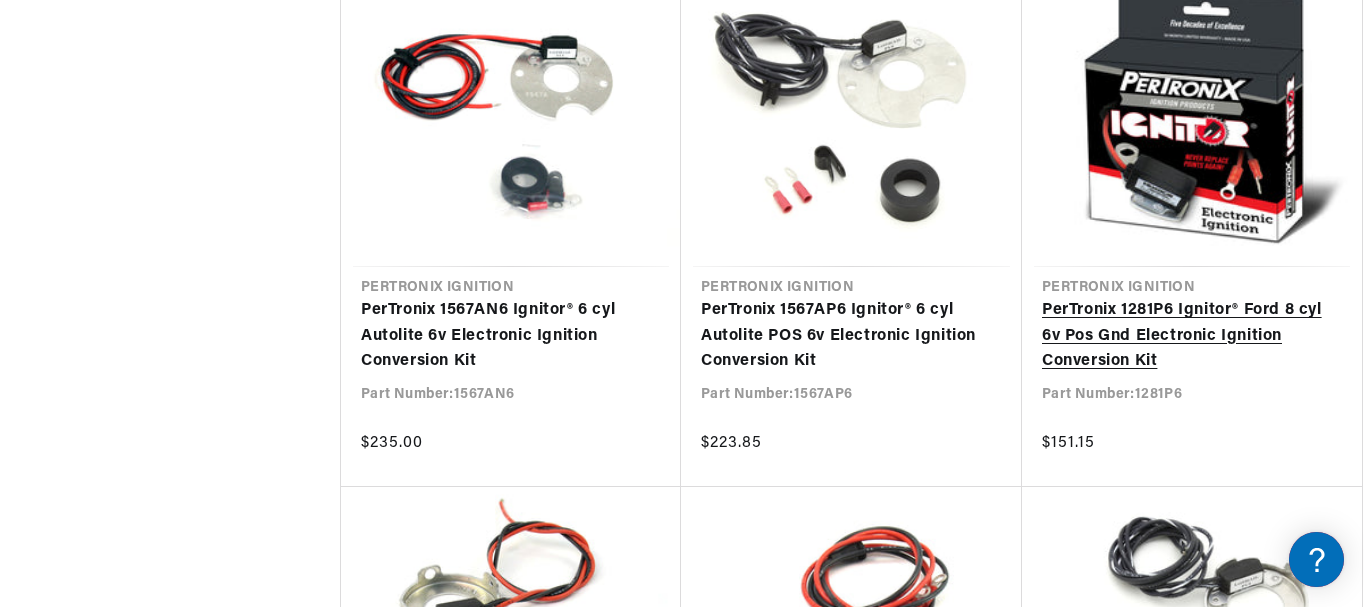 click on "PerTronix 1281P6 Ignitor® Ford 8 cyl 6v Pos Gnd Electronic Ignition Conversion Kit" at bounding box center (1192, 336) 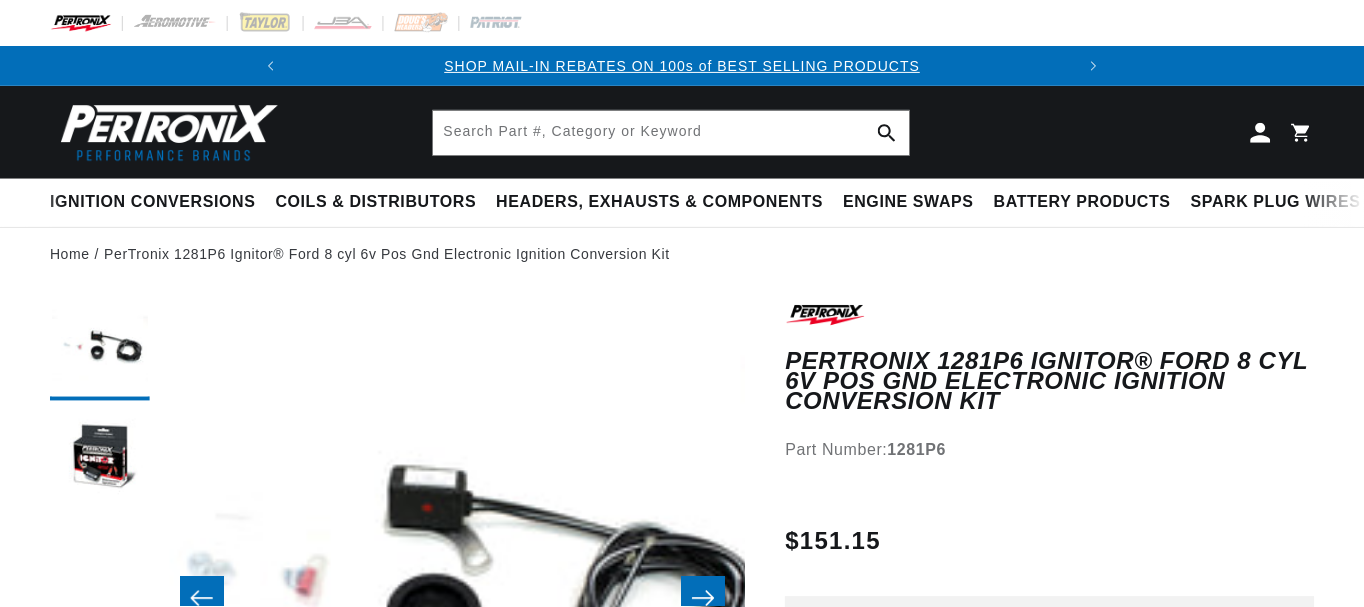 scroll, scrollTop: 0, scrollLeft: 0, axis: both 